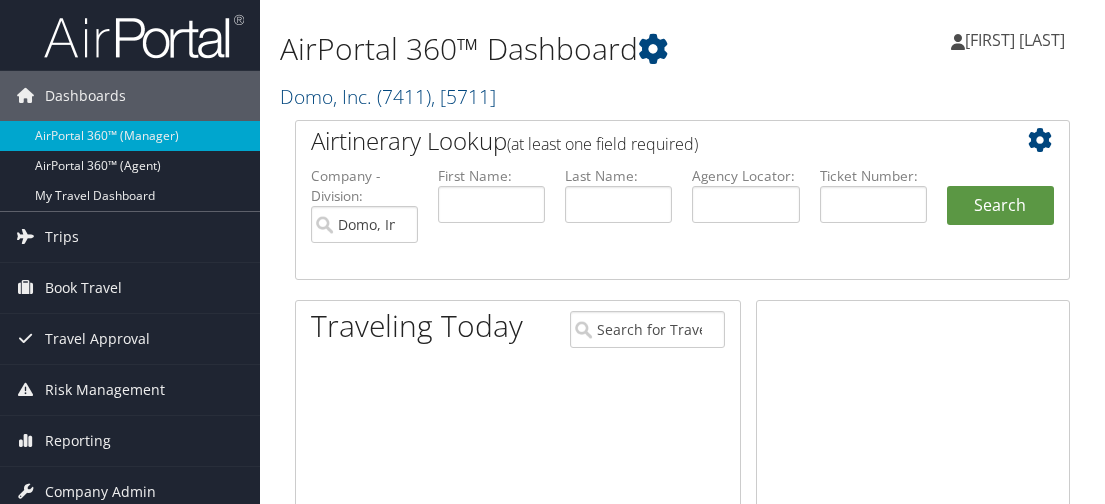 scroll, scrollTop: 0, scrollLeft: 0, axis: both 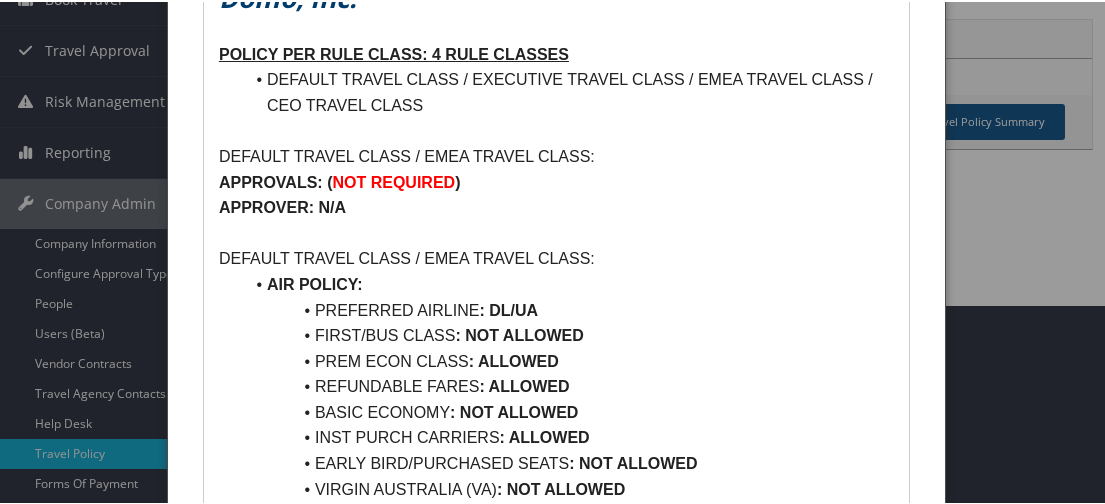 click at bounding box center [556, 252] 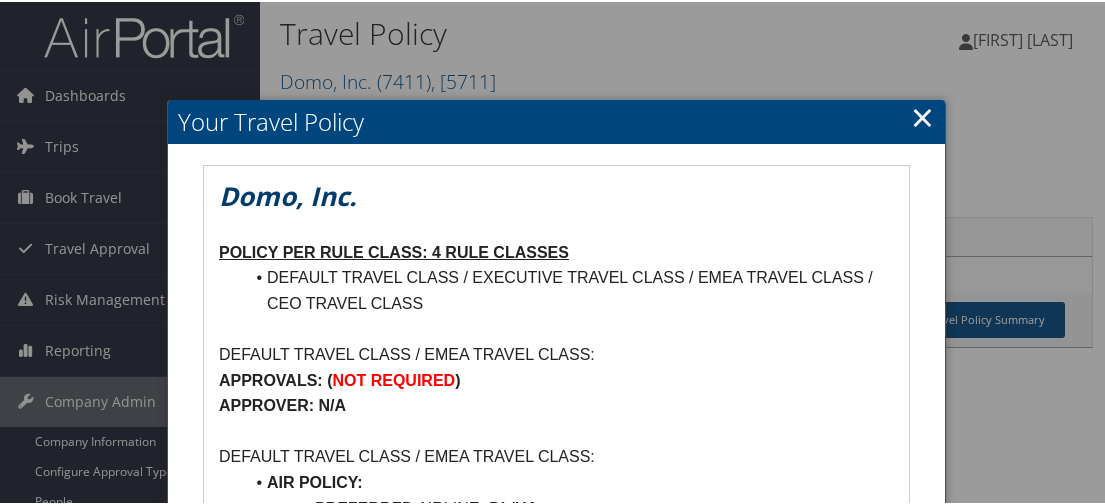 scroll, scrollTop: 0, scrollLeft: 0, axis: both 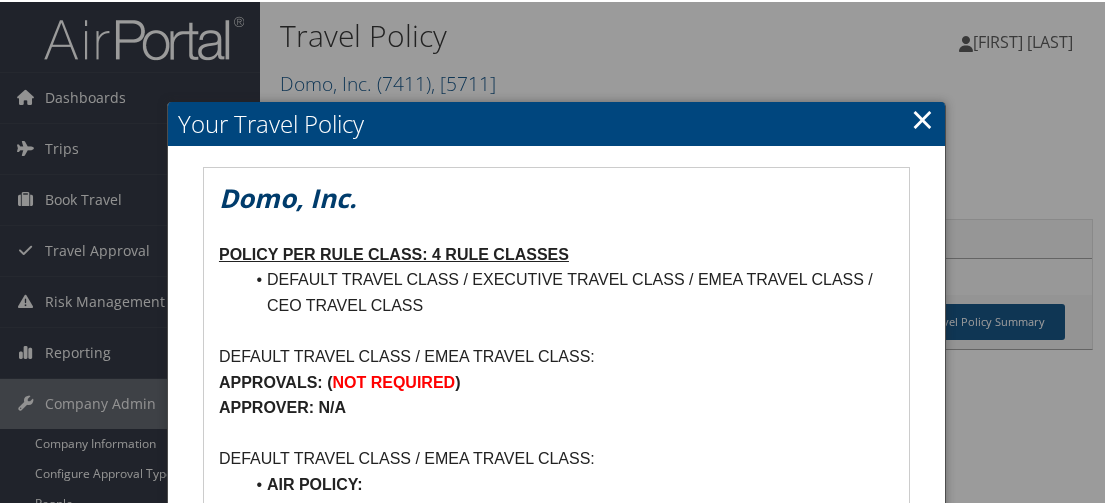 click on "×" at bounding box center [922, 117] 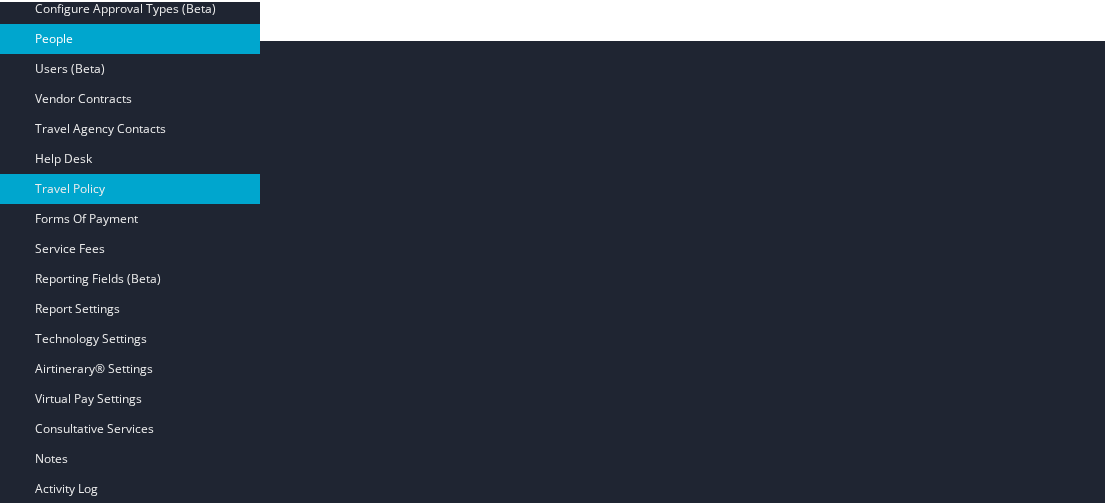 scroll, scrollTop: 500, scrollLeft: 0, axis: vertical 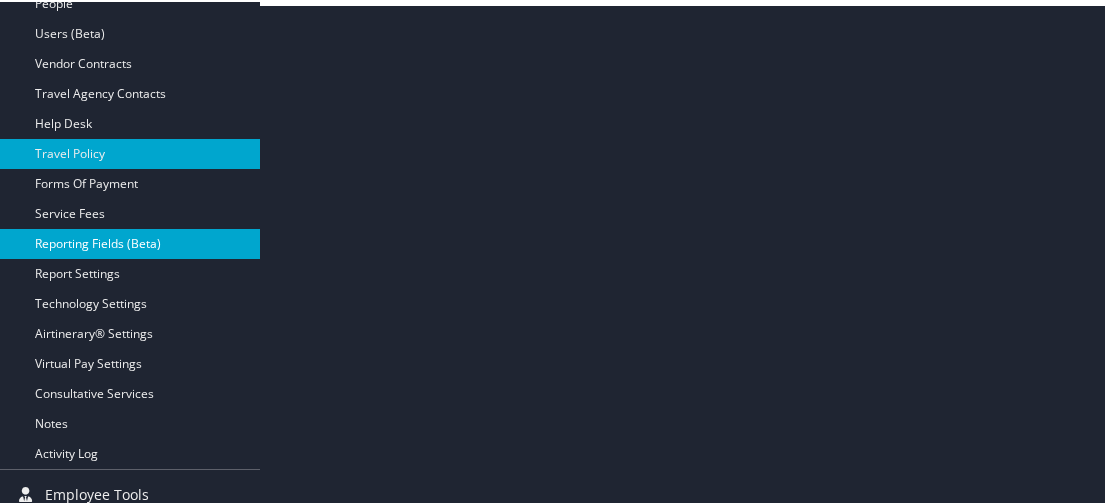 click on "Reporting Fields (Beta)" at bounding box center [130, 242] 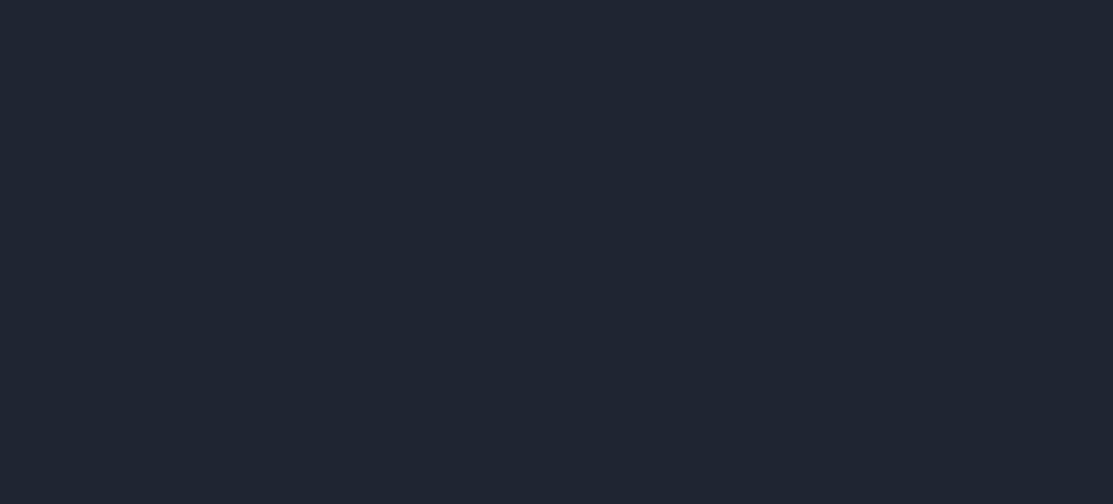 scroll, scrollTop: 0, scrollLeft: 0, axis: both 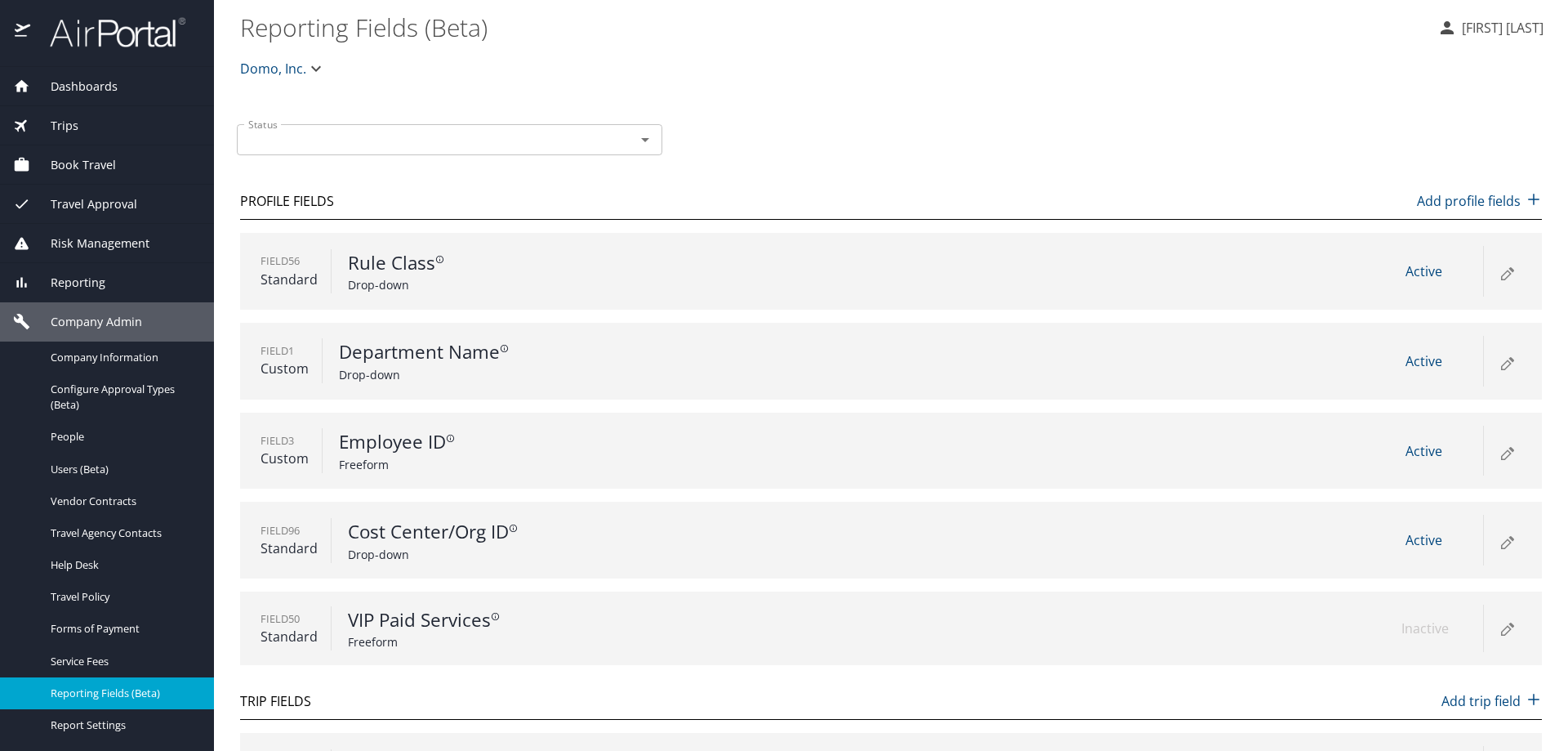 click 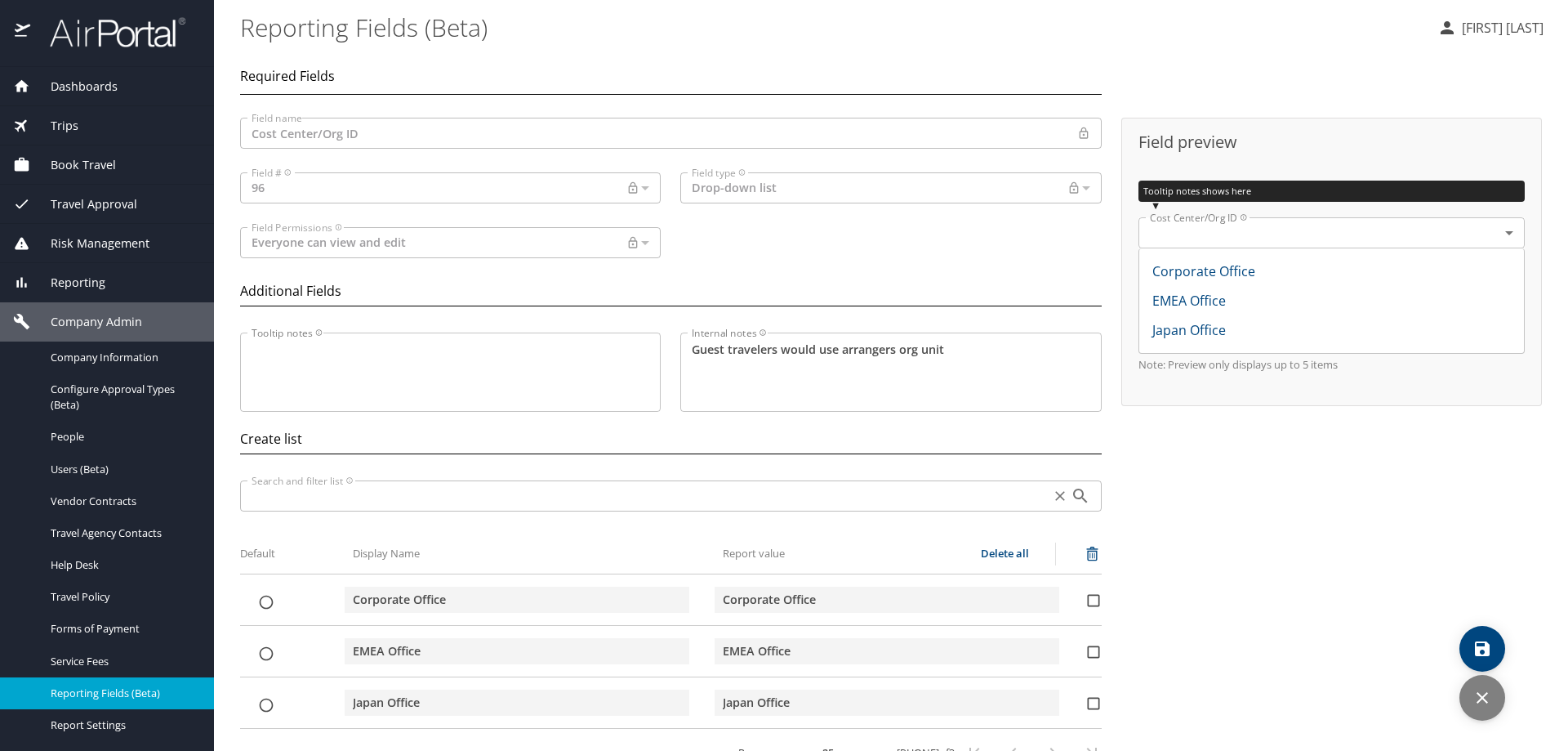 click on "Drop-down list Dropdown list Field type" at bounding box center [890, 188] 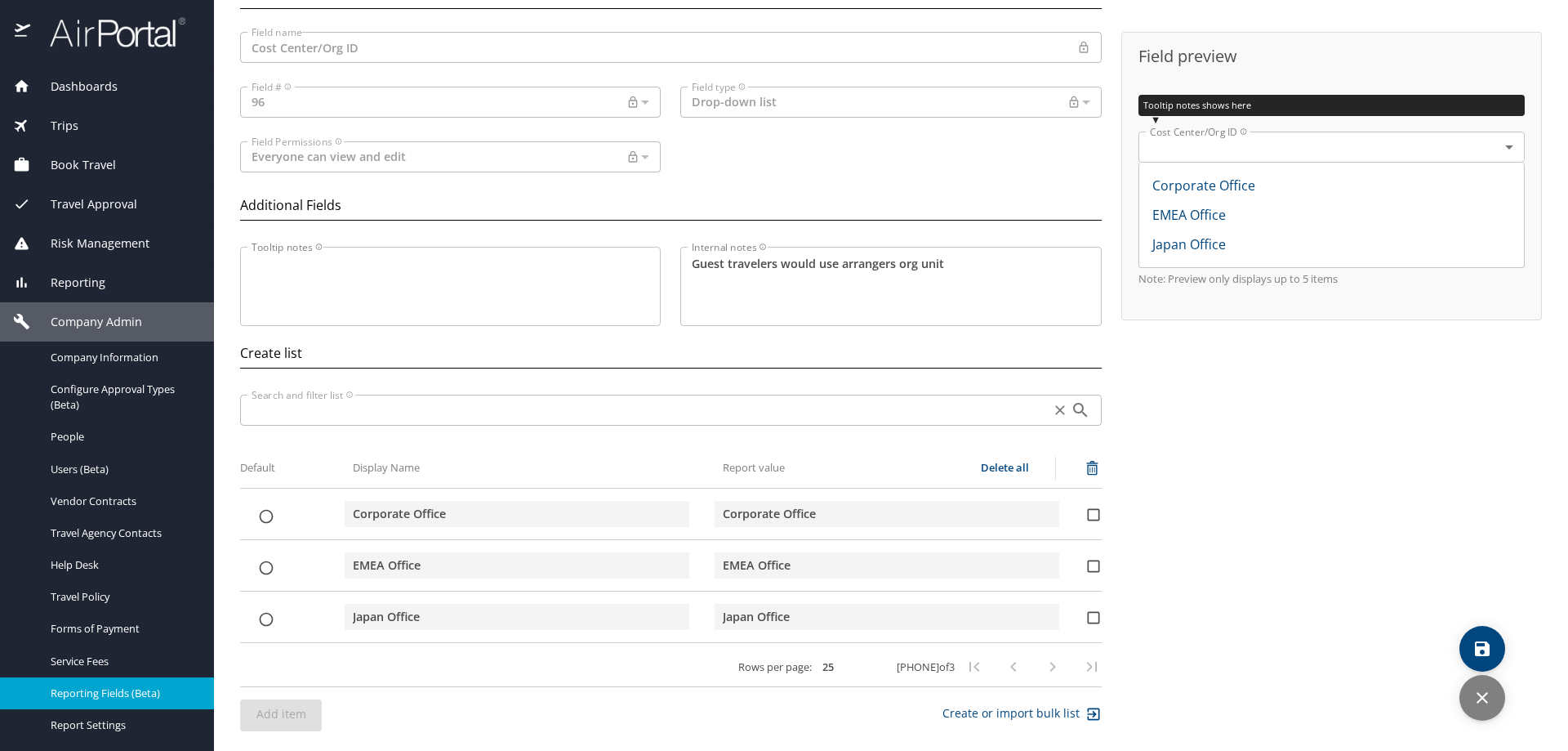 scroll, scrollTop: 0, scrollLeft: 0, axis: both 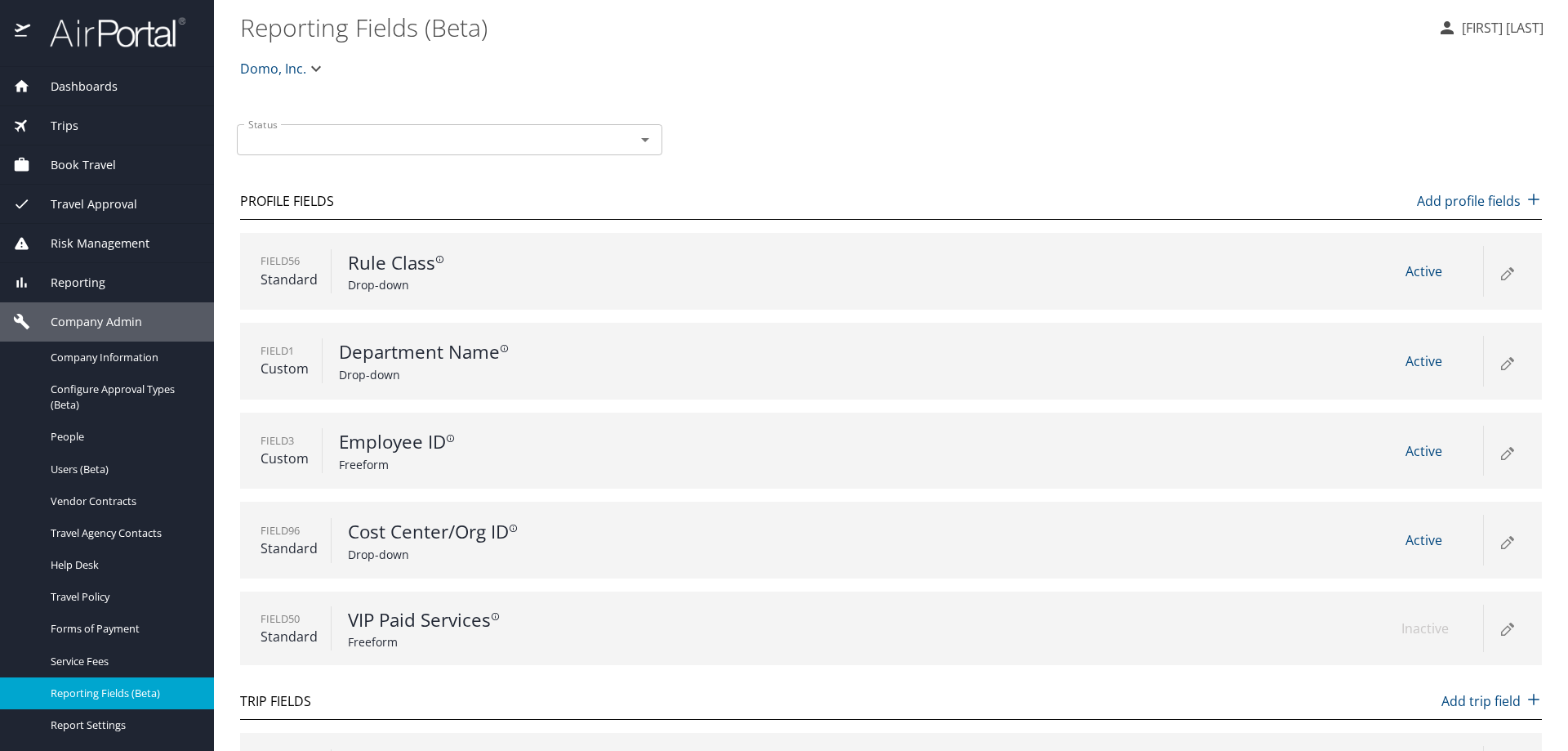 click on "Active" at bounding box center [1423, 540] 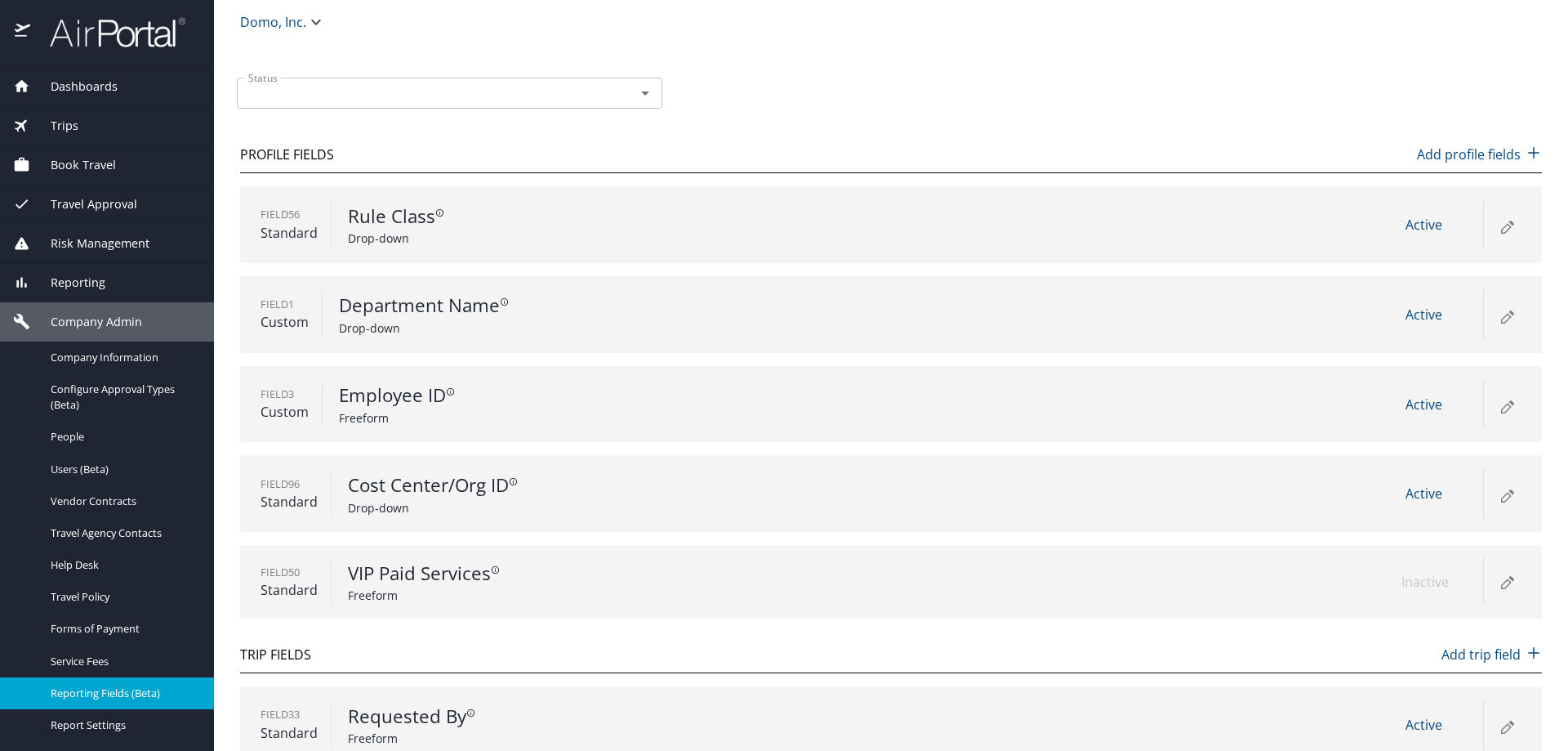 scroll, scrollTop: 72, scrollLeft: 0, axis: vertical 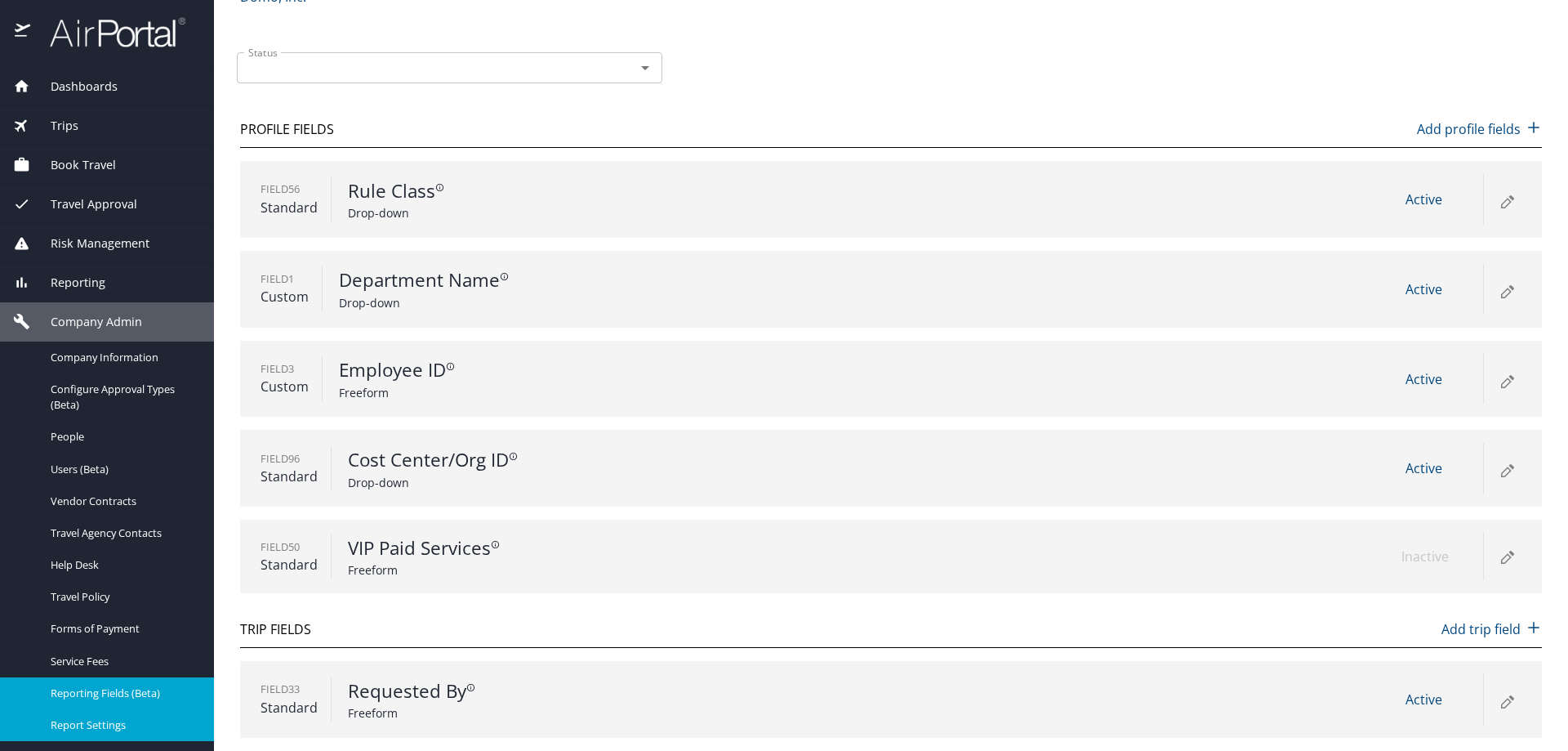 click on "Report Settings" at bounding box center (122, 725) 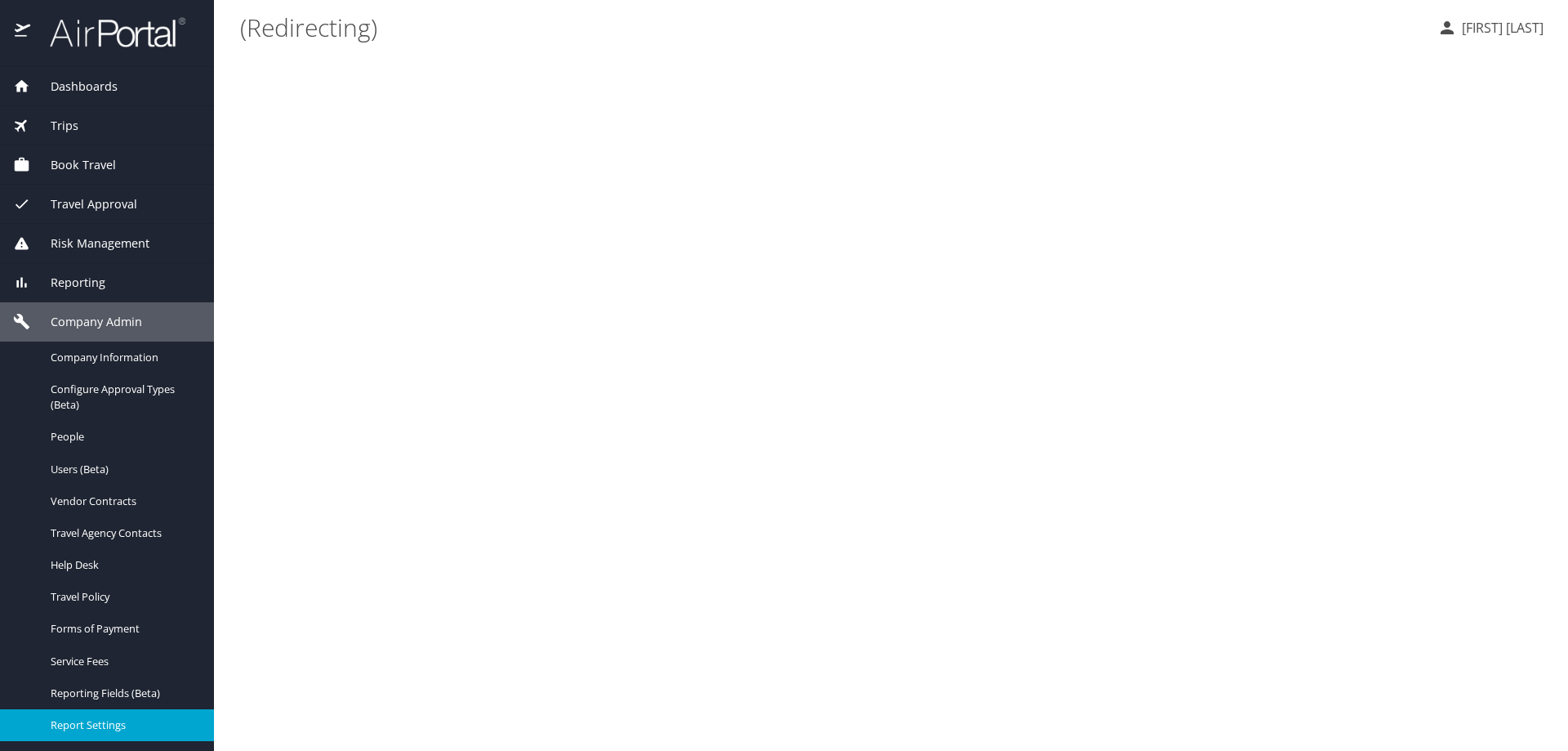 scroll, scrollTop: 0, scrollLeft: 0, axis: both 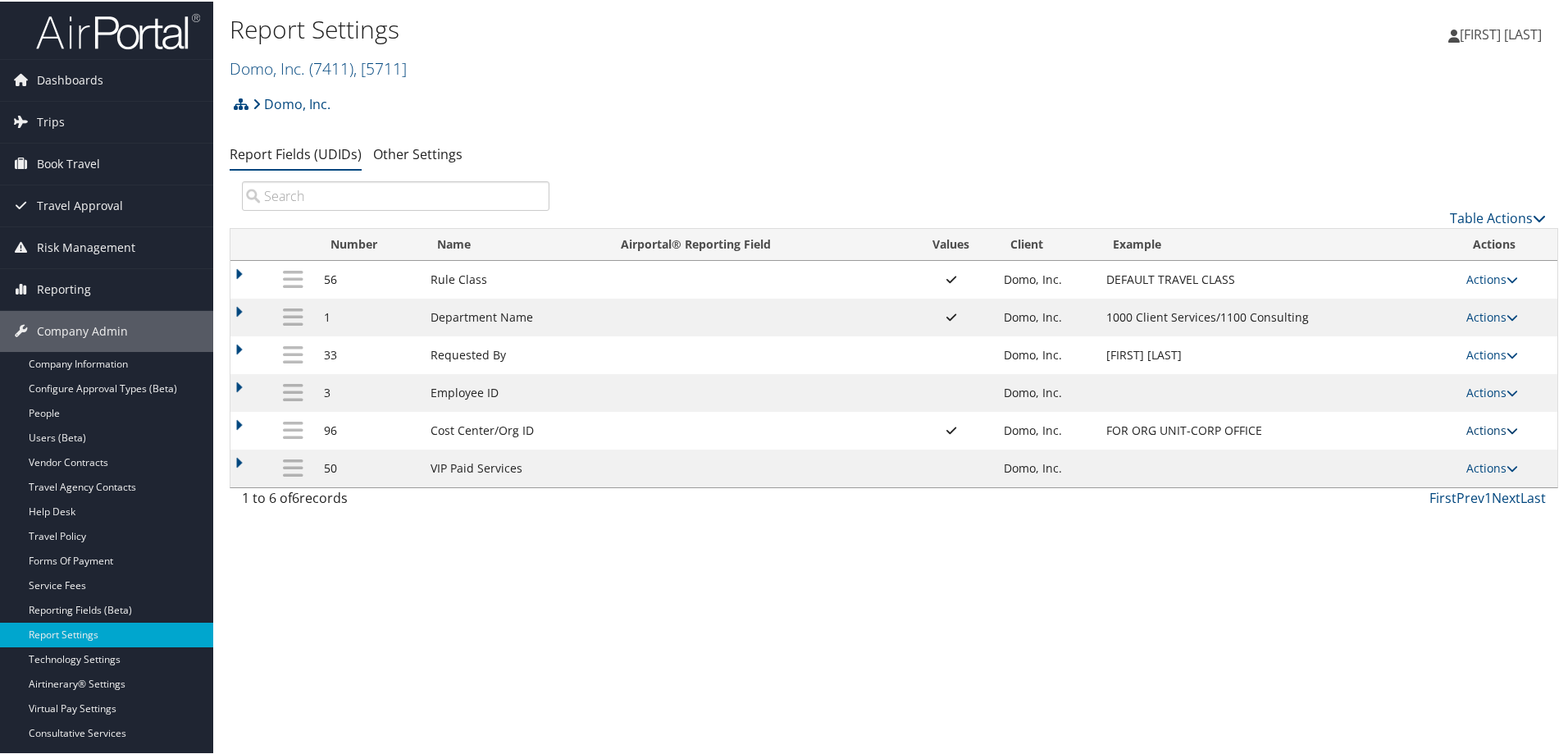 click on "Actions" at bounding box center [1492, 428] 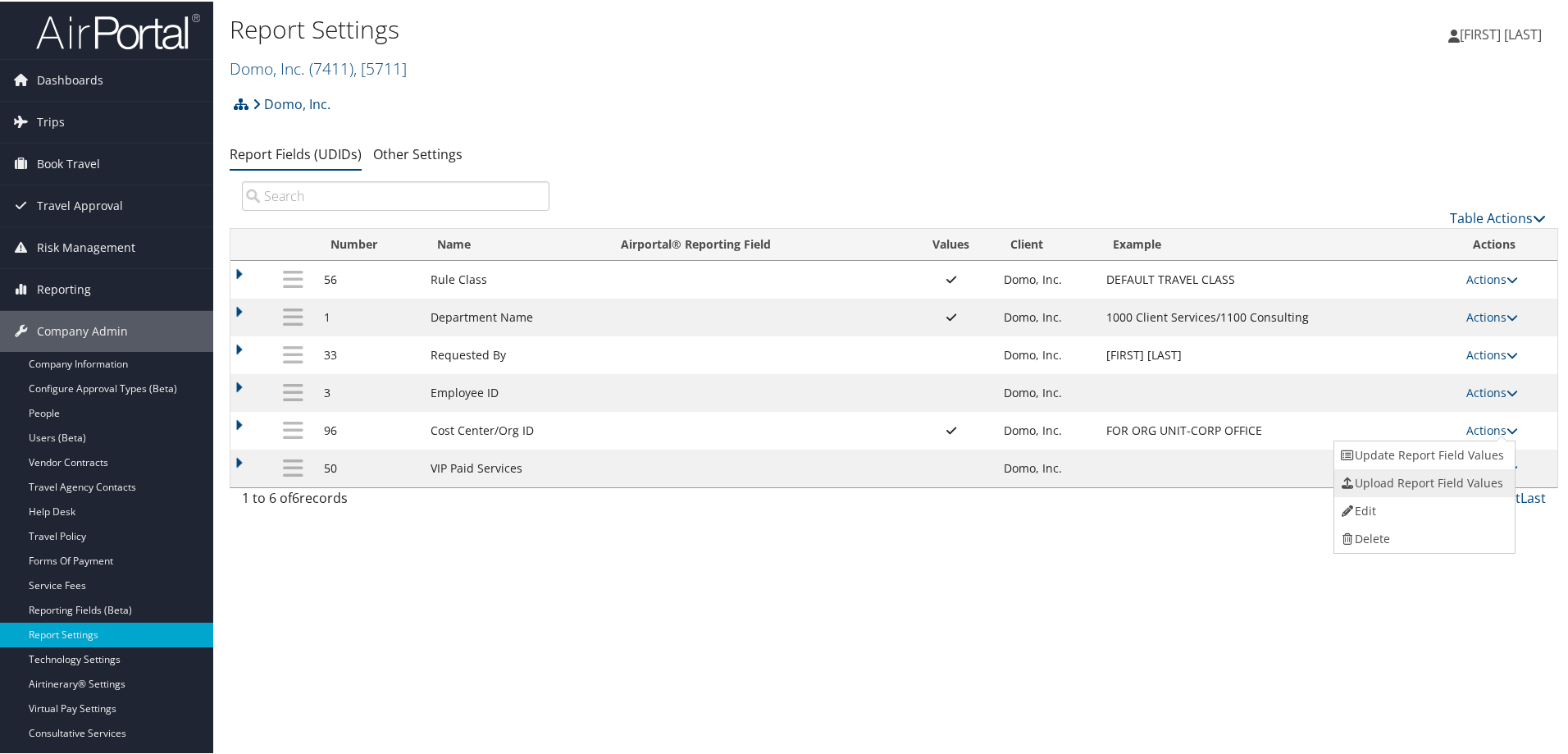 click on "Upload Report Field Values" at bounding box center (1423, 482) 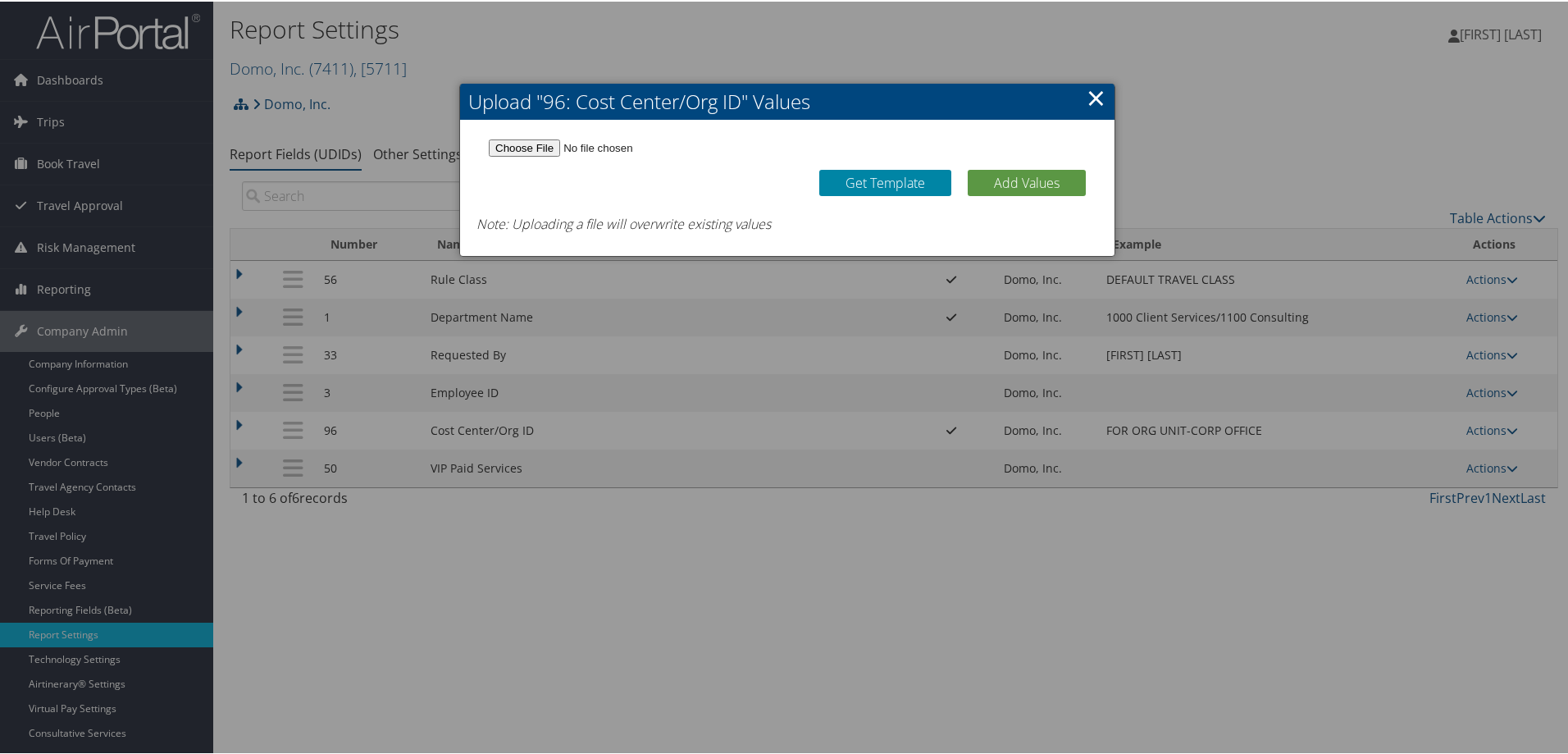 click on "Get Template" at bounding box center [885, 181] 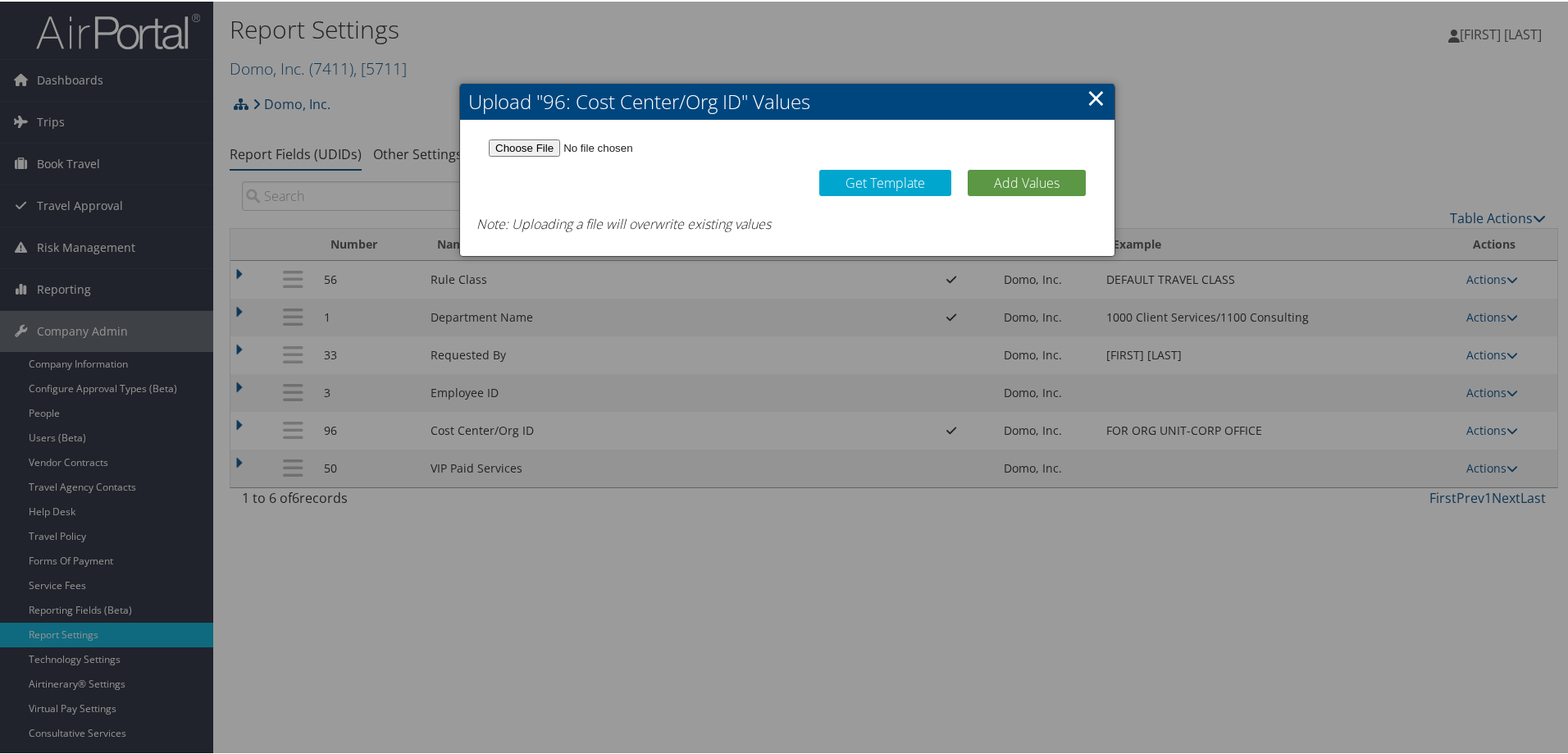 drag, startPoint x: 1094, startPoint y: 90, endPoint x: 1234, endPoint y: 31, distance: 151.92432 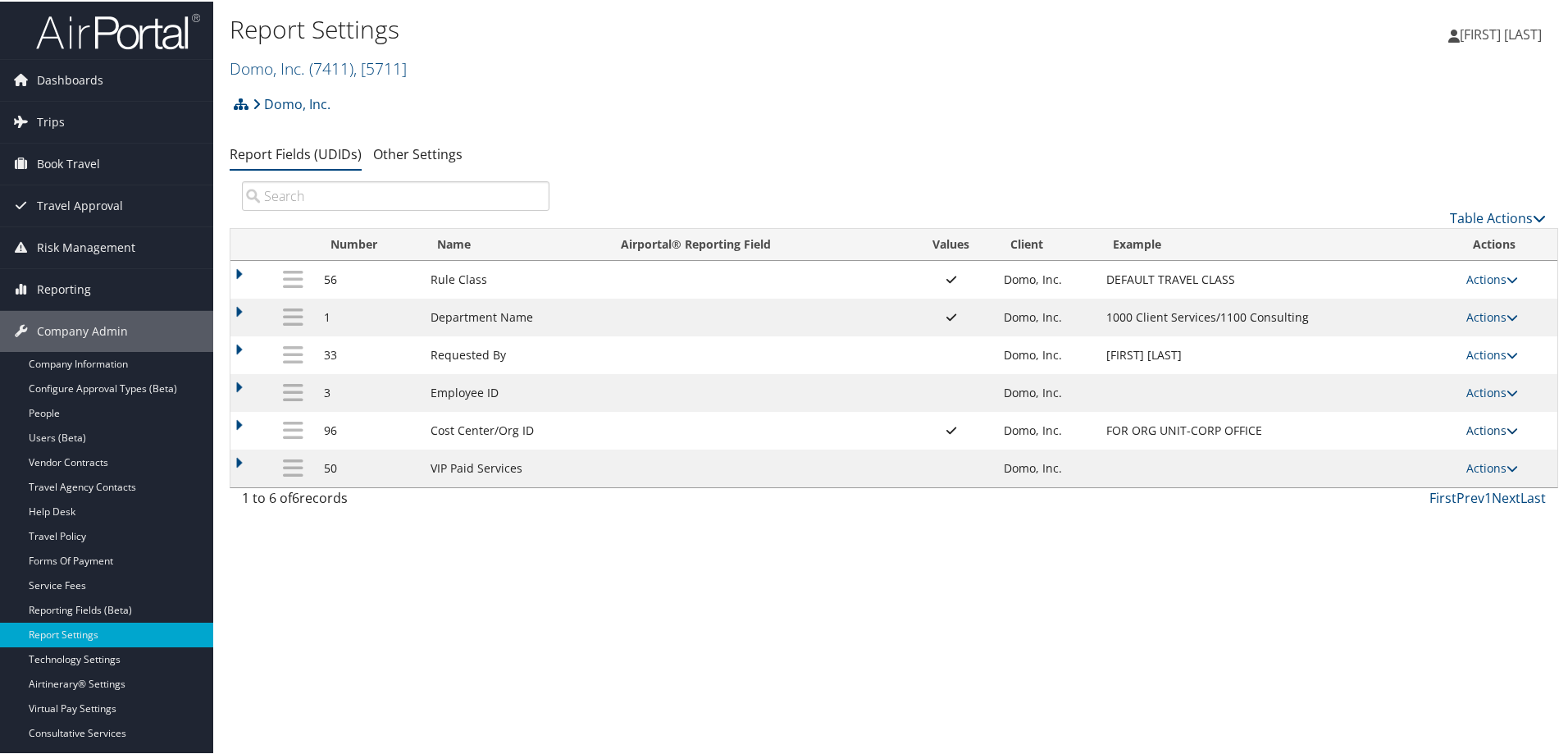 click at bounding box center (1512, 429) 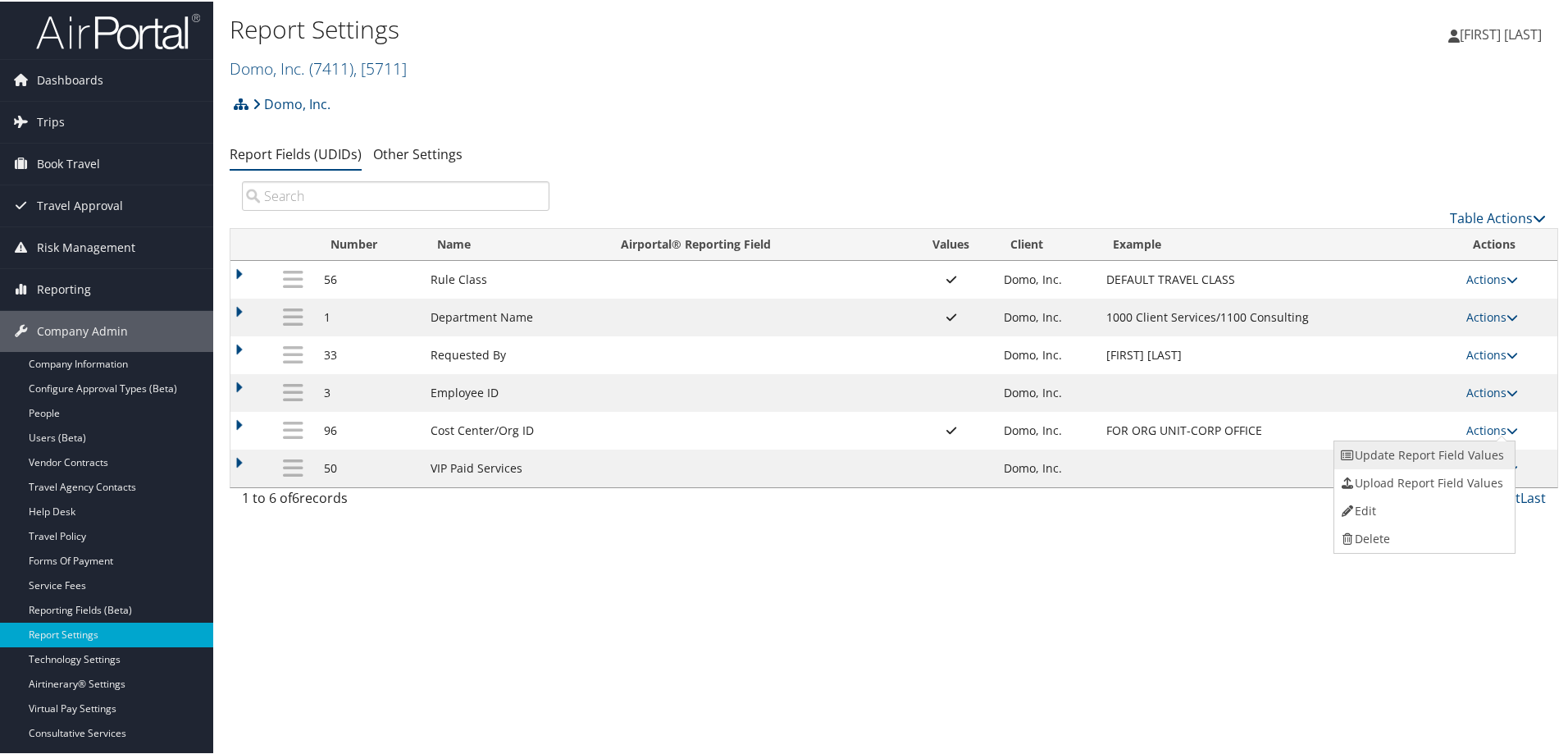 click on "Update Report Field Values" at bounding box center (1423, 454) 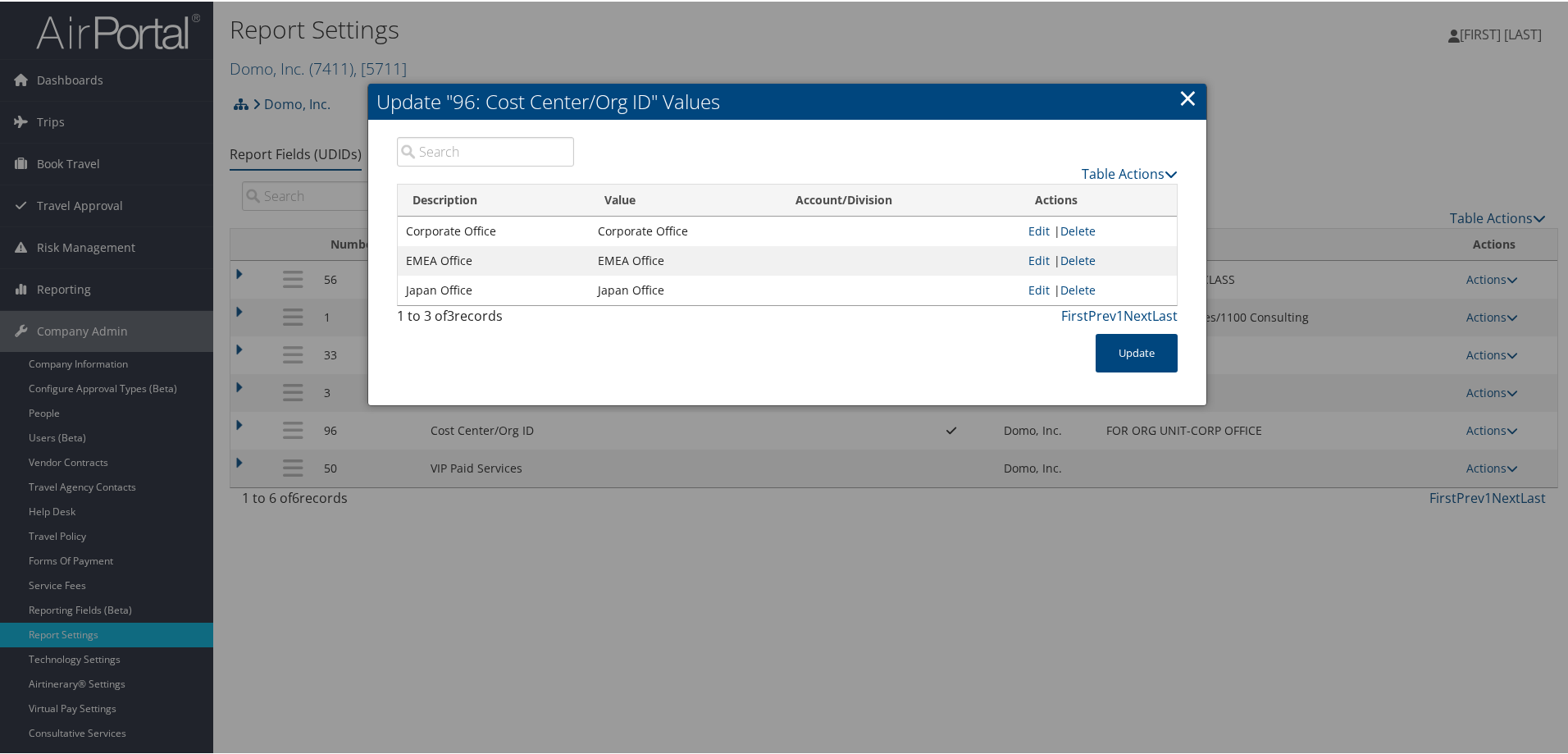 click on "×" at bounding box center (1187, 96) 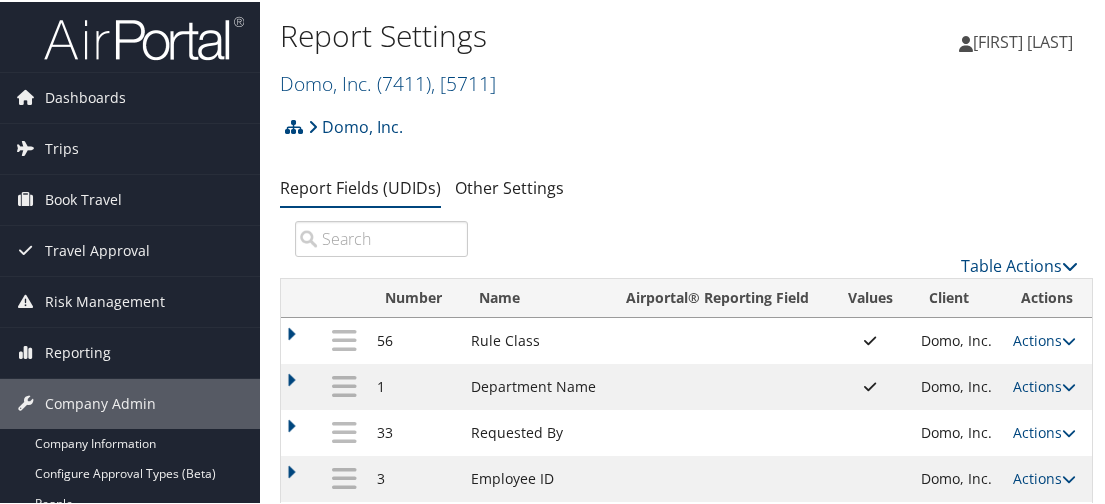 scroll, scrollTop: 300, scrollLeft: 0, axis: vertical 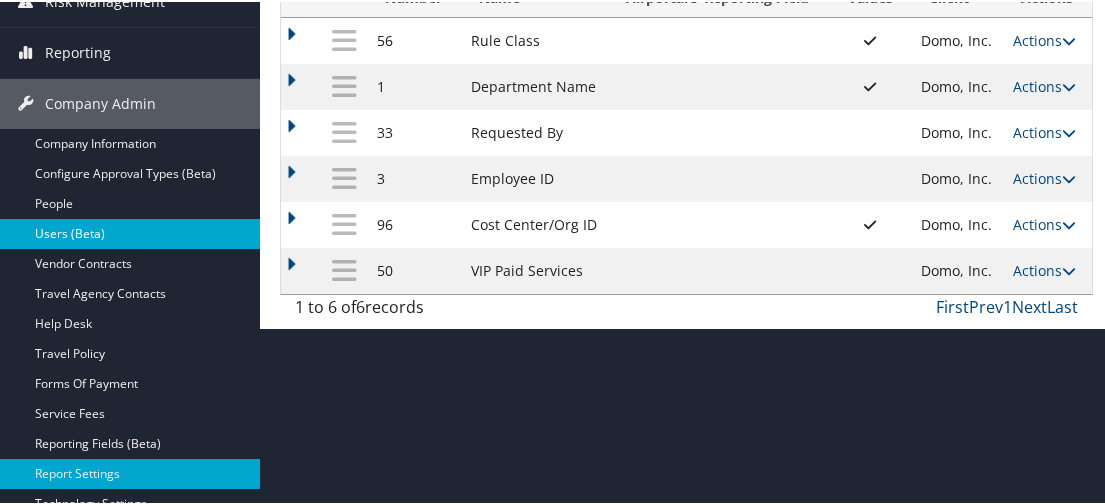 click on "Users (Beta)" at bounding box center (130, 232) 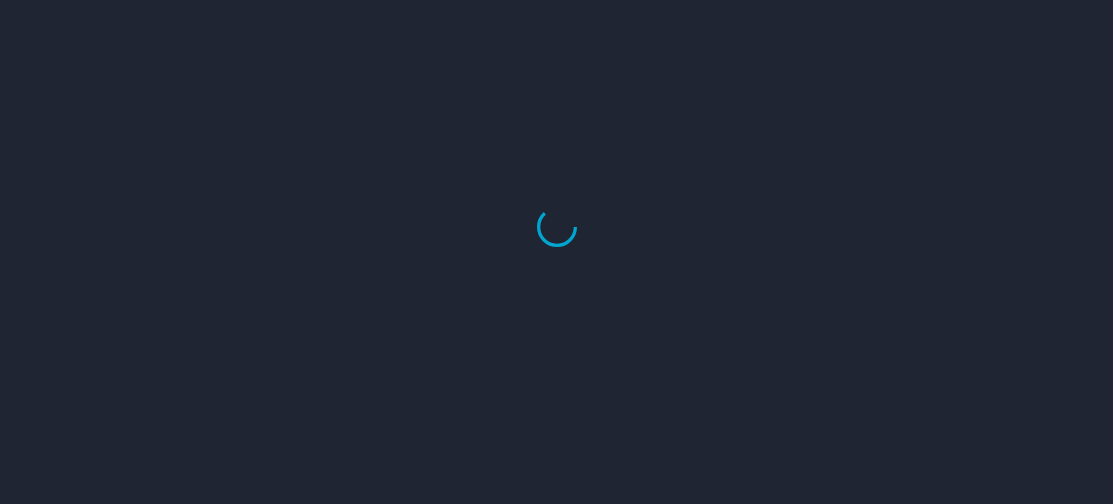 scroll, scrollTop: 0, scrollLeft: 0, axis: both 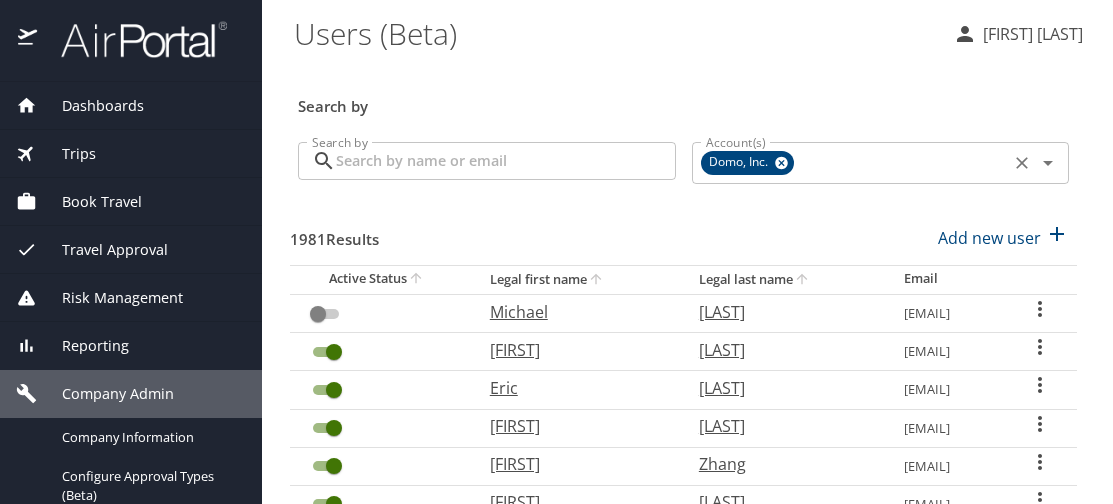 click 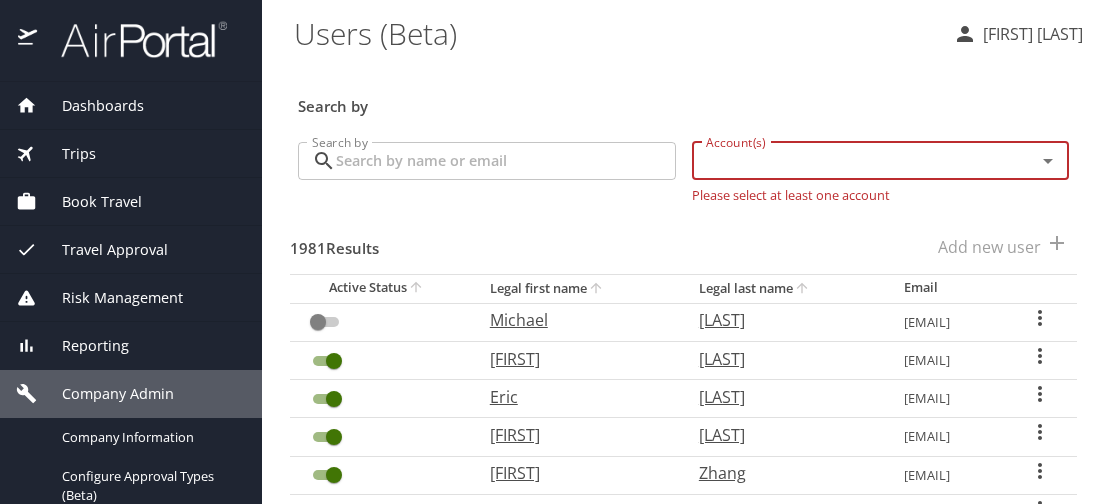 click on "Account(s)" at bounding box center [851, 161] 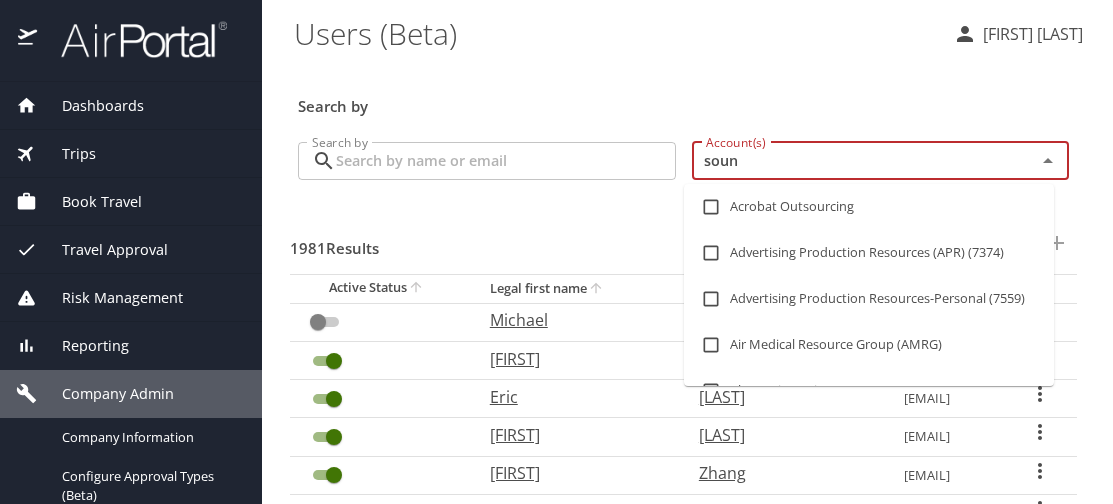 type on "sound" 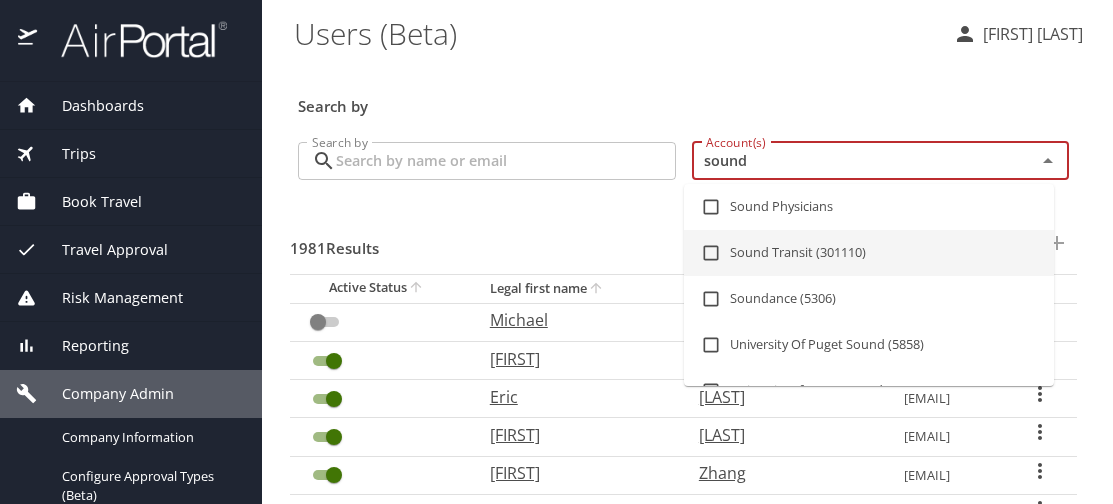 click on "Sound Transit (301110)" at bounding box center [869, 253] 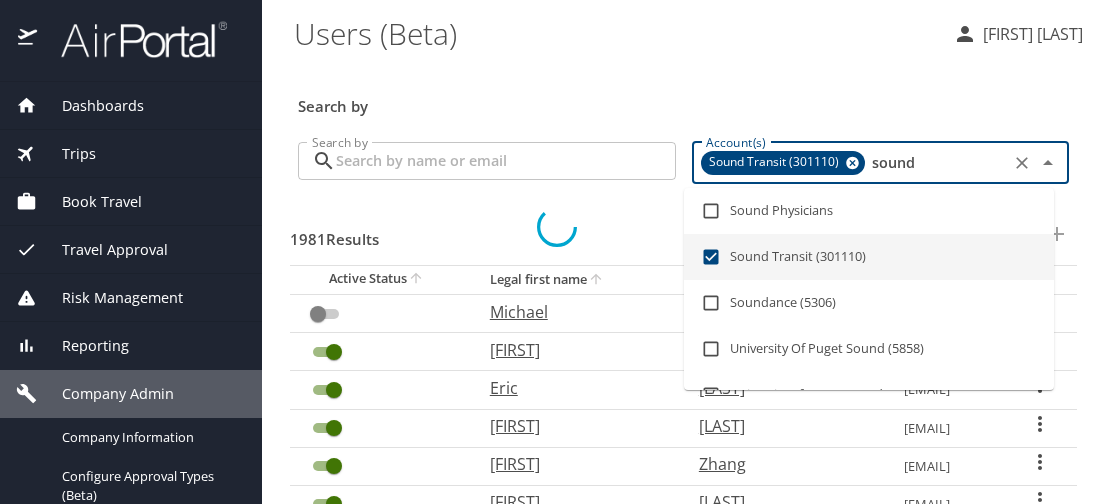 checkbox on "true" 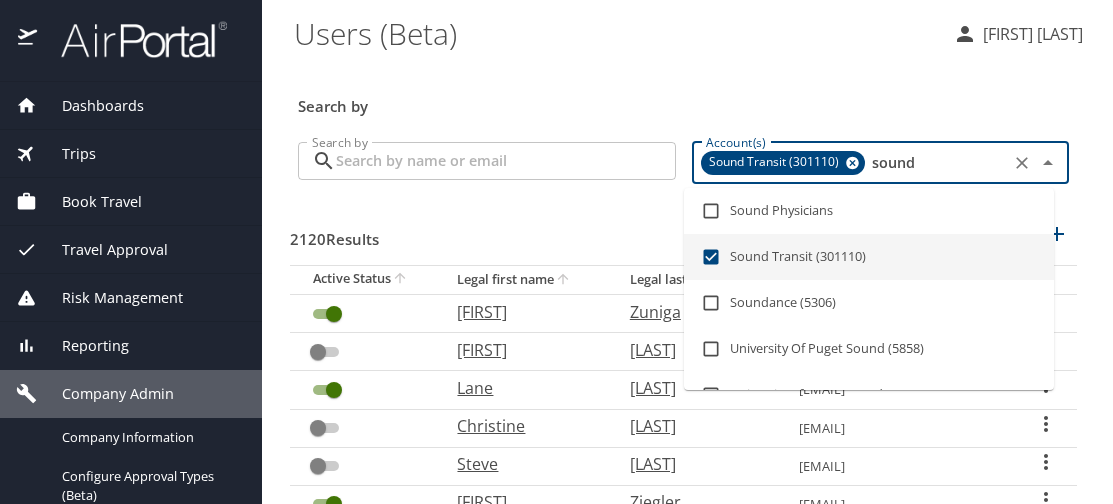 type on "sound" 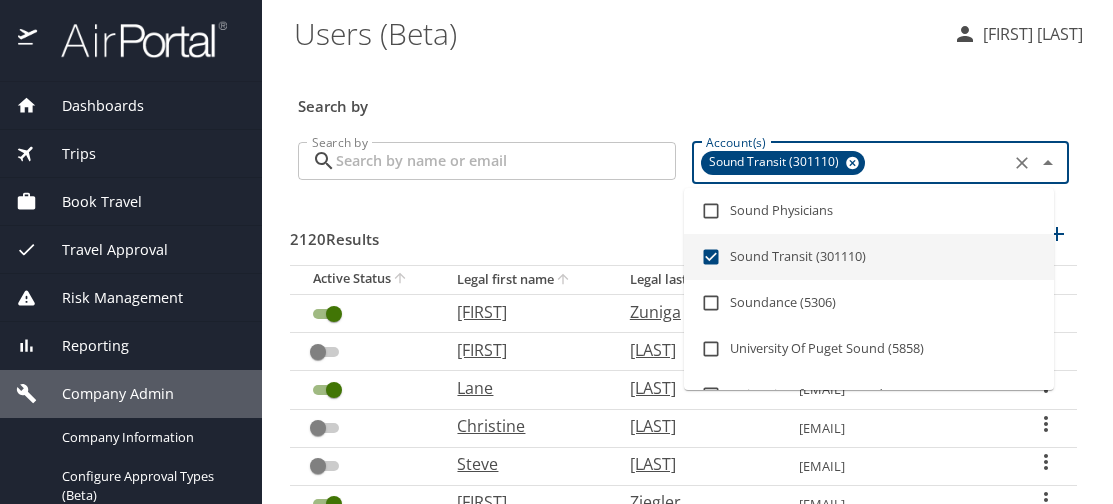 click on "Search by" at bounding box center [506, 161] 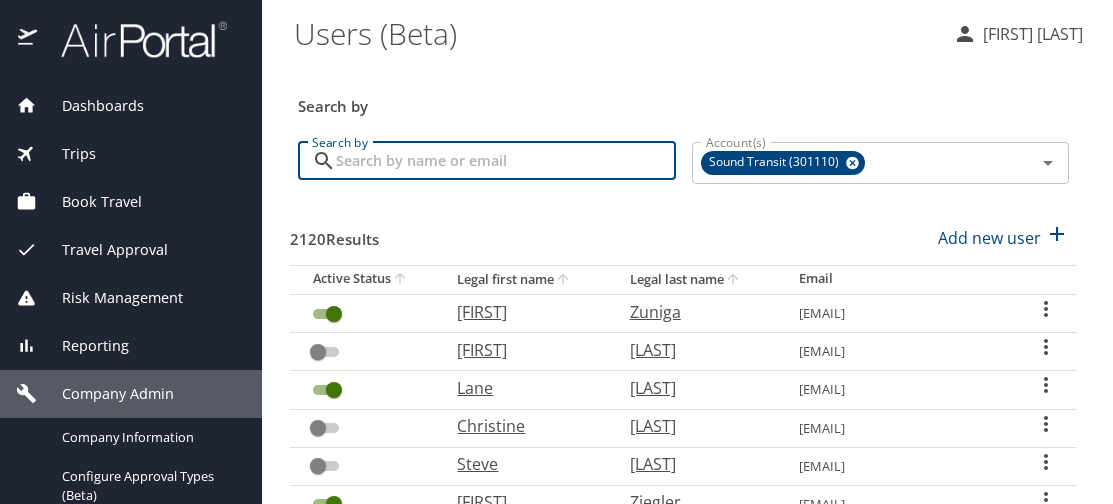 type on "j" 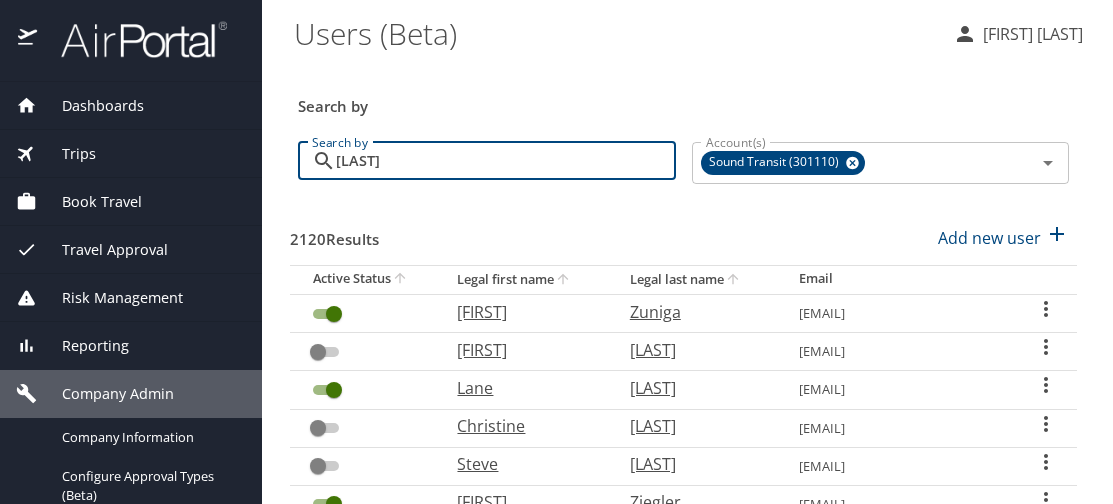 type on "[LAST]" 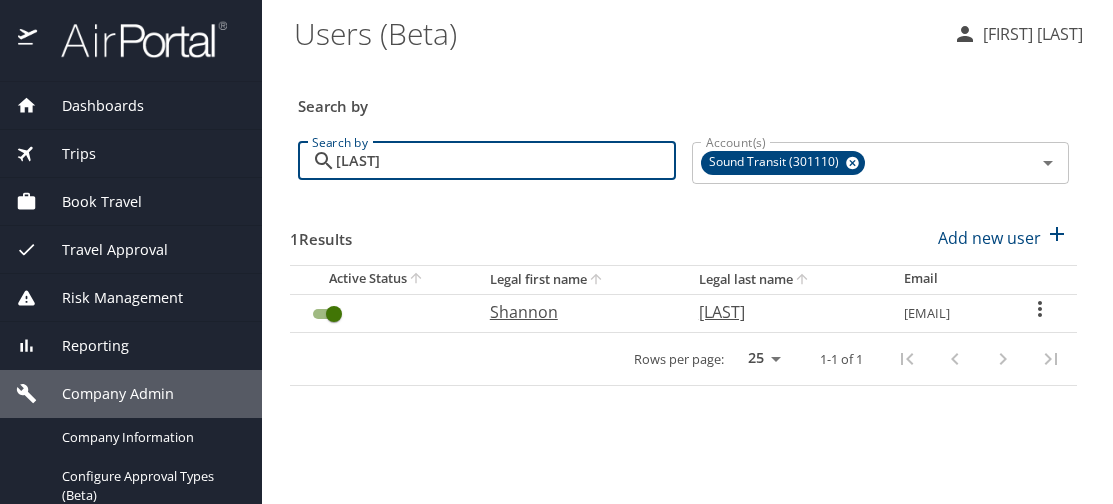 click 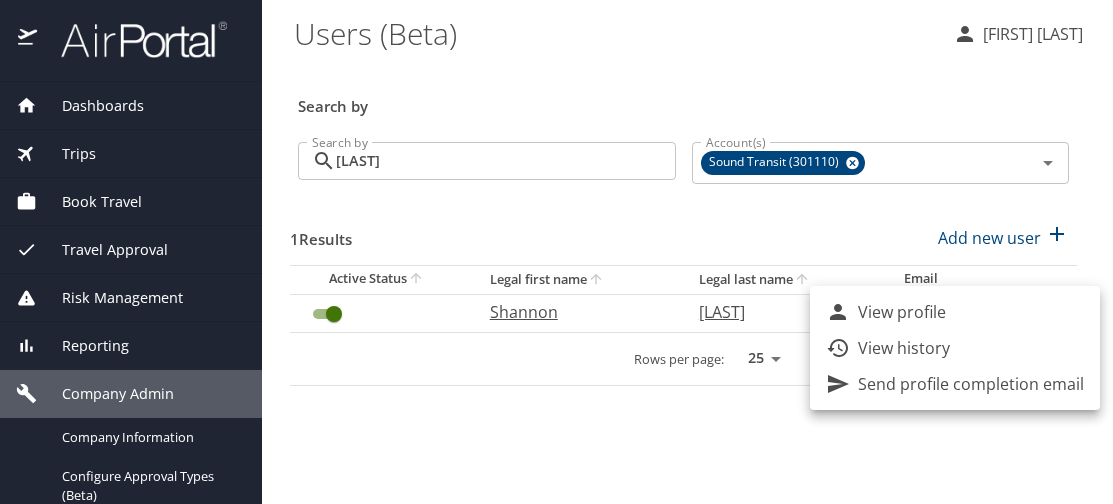 click on "View profile" at bounding box center (902, 312) 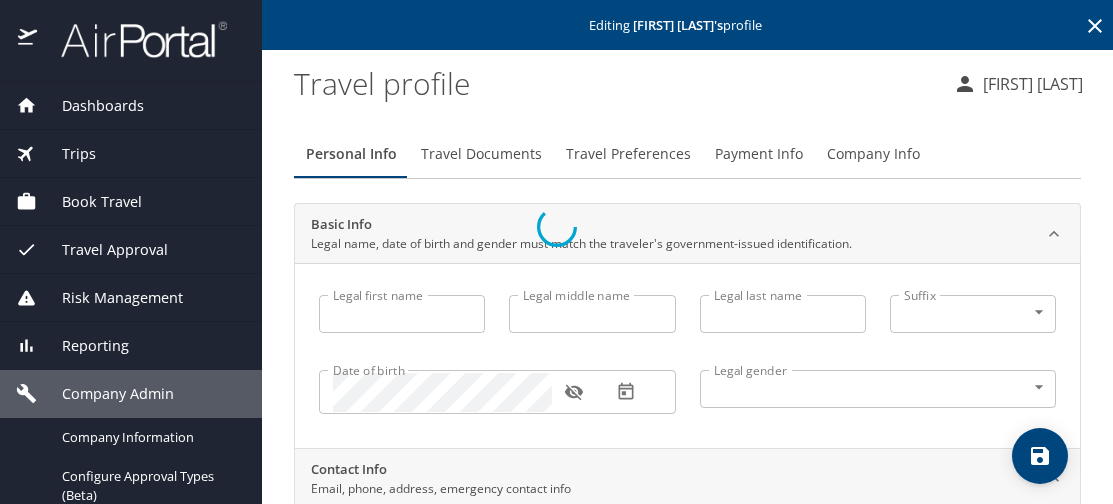 type on "Shannon" 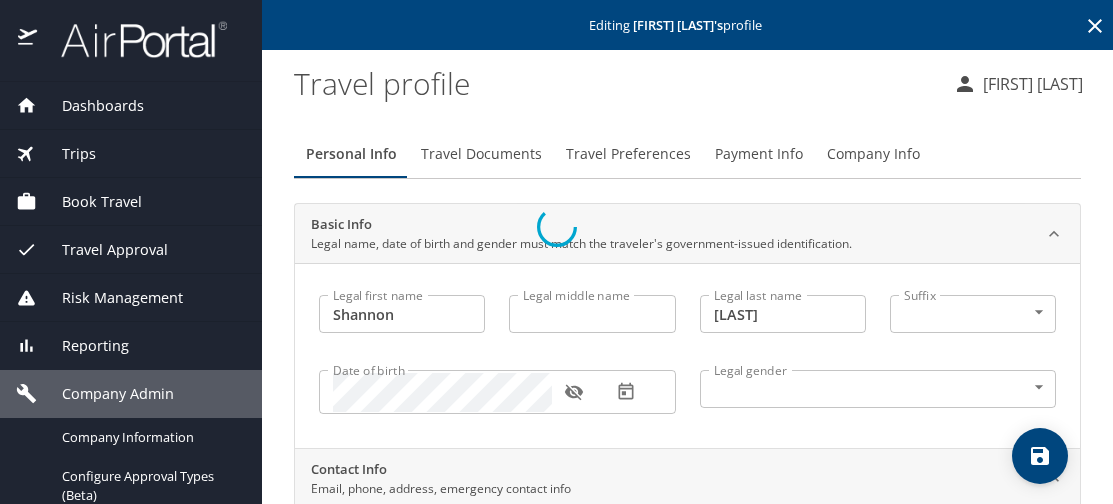 select on "US" 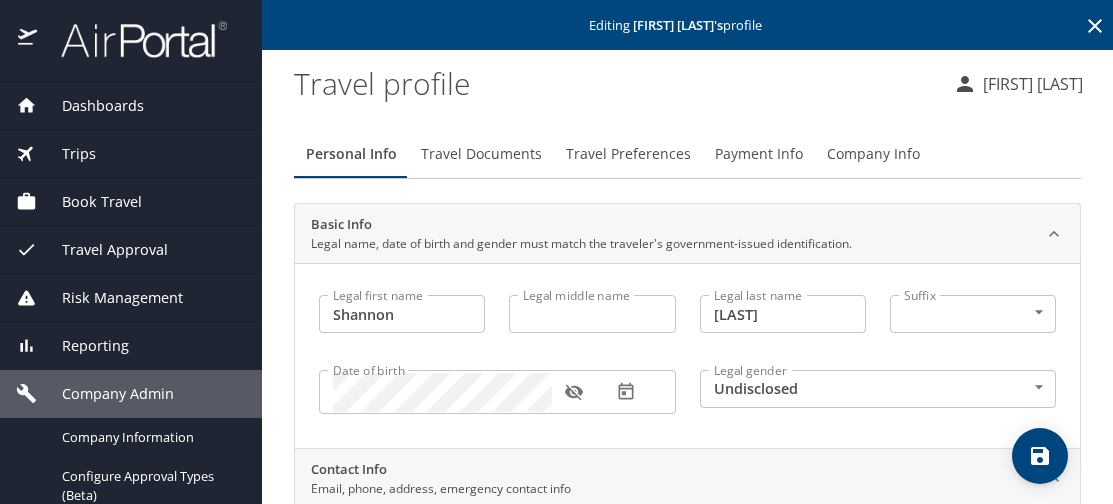 click 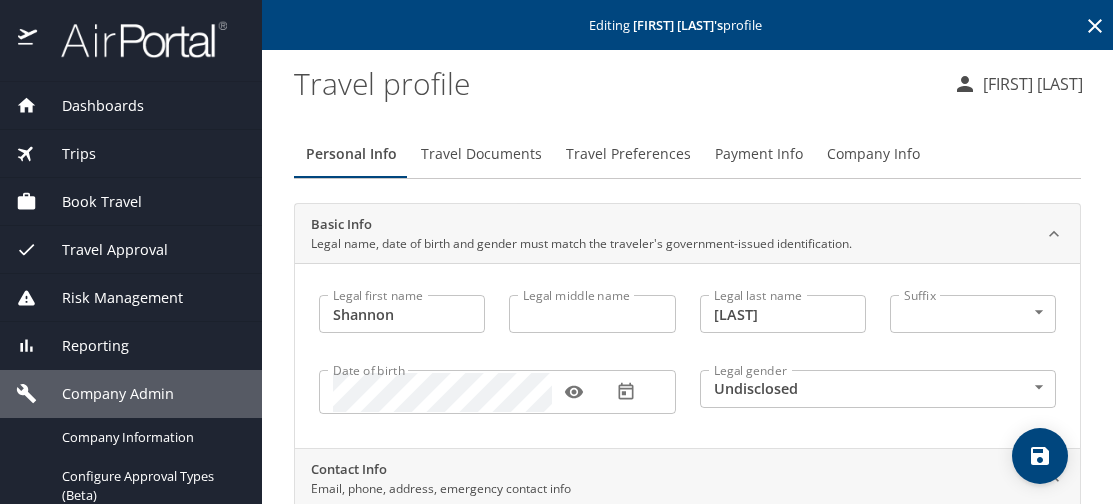 click 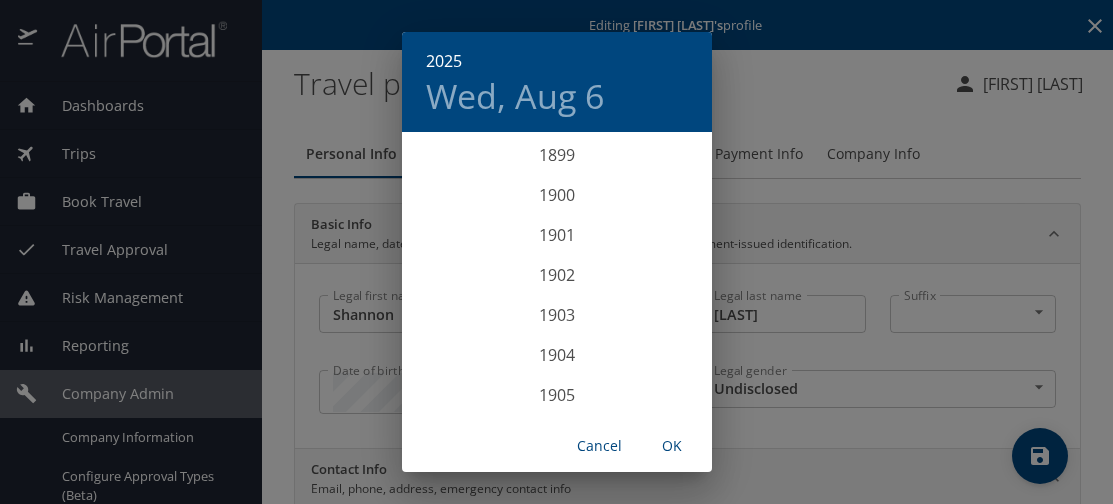scroll, scrollTop: 17, scrollLeft: 0, axis: vertical 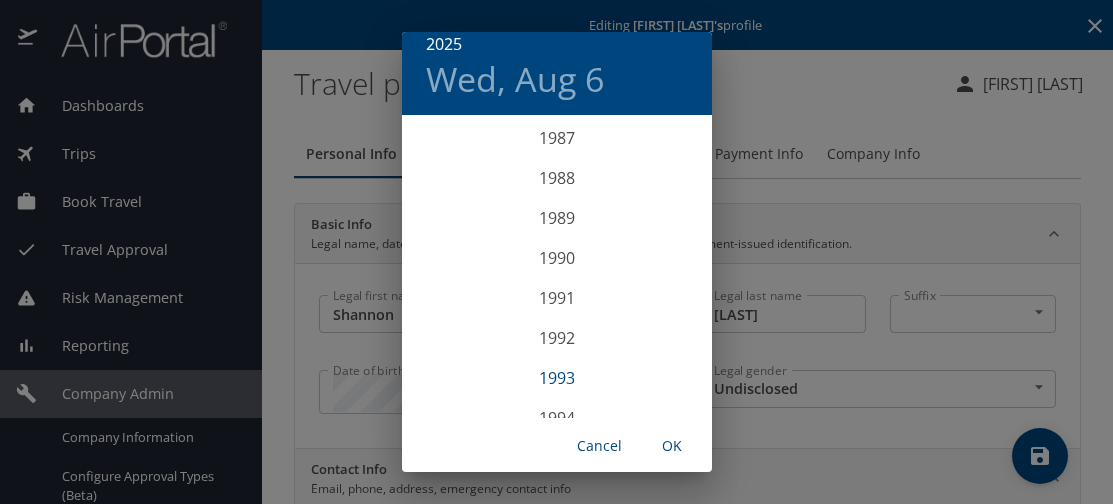 click on "1993" at bounding box center (557, 378) 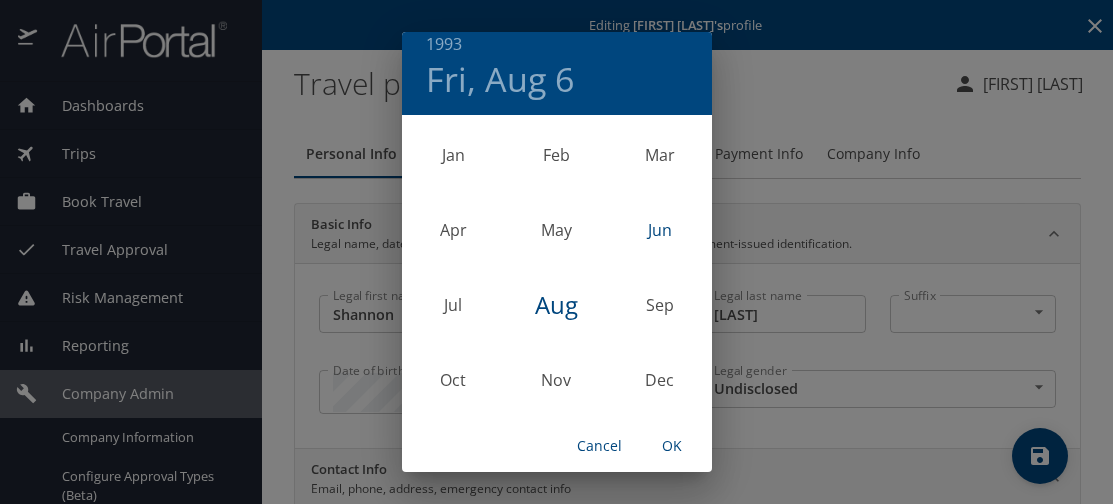 click on "Jun" at bounding box center [659, 230] 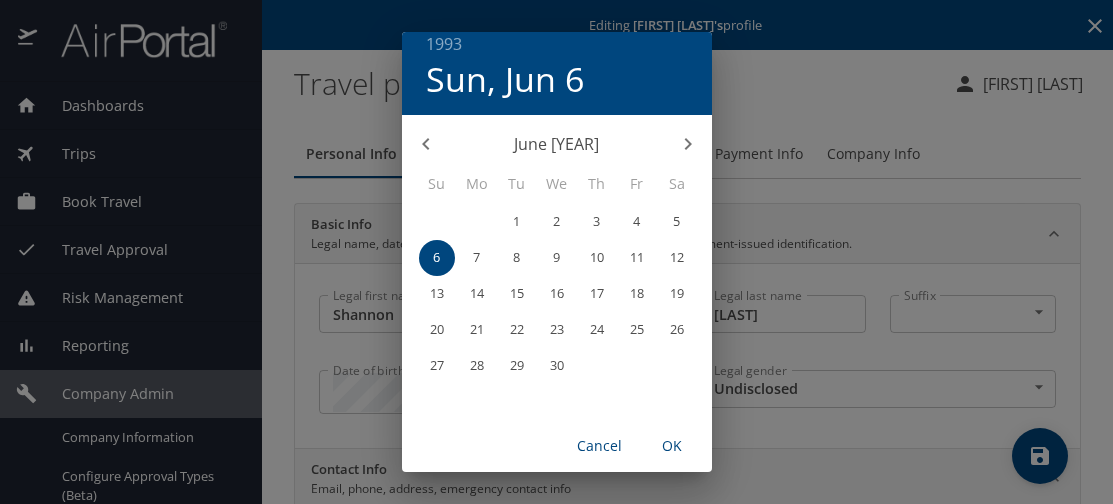 click on "11" at bounding box center [637, 257] 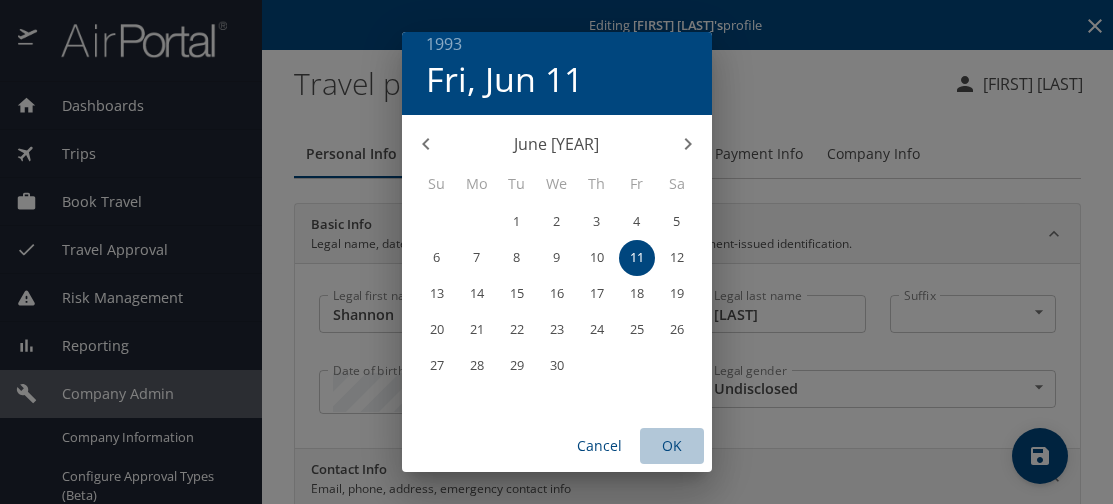 click on "OK" at bounding box center [672, 446] 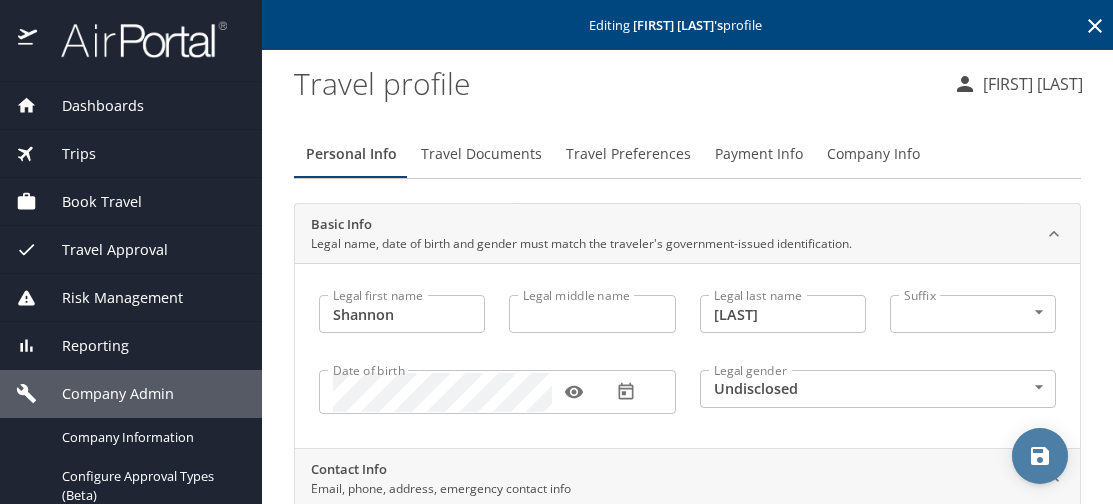 click 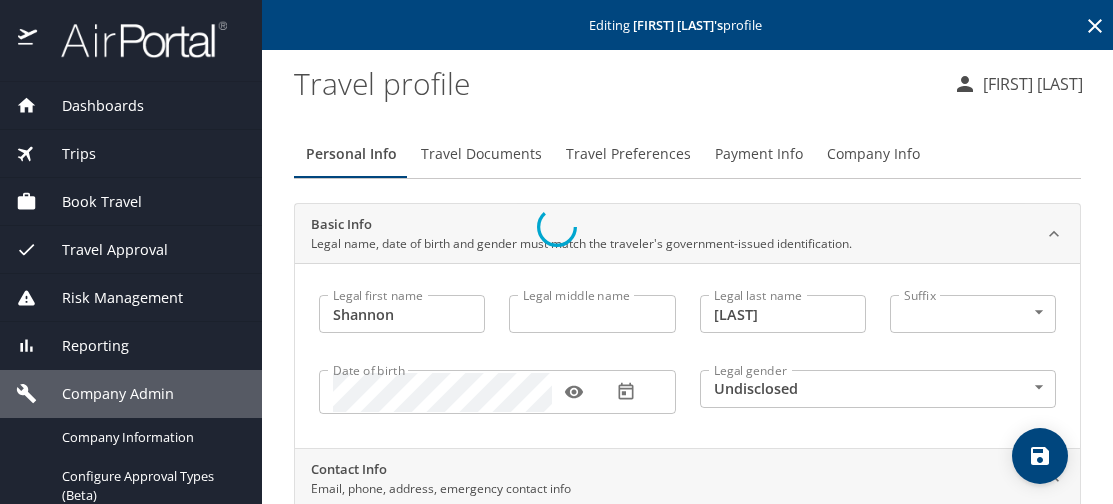 select on "US" 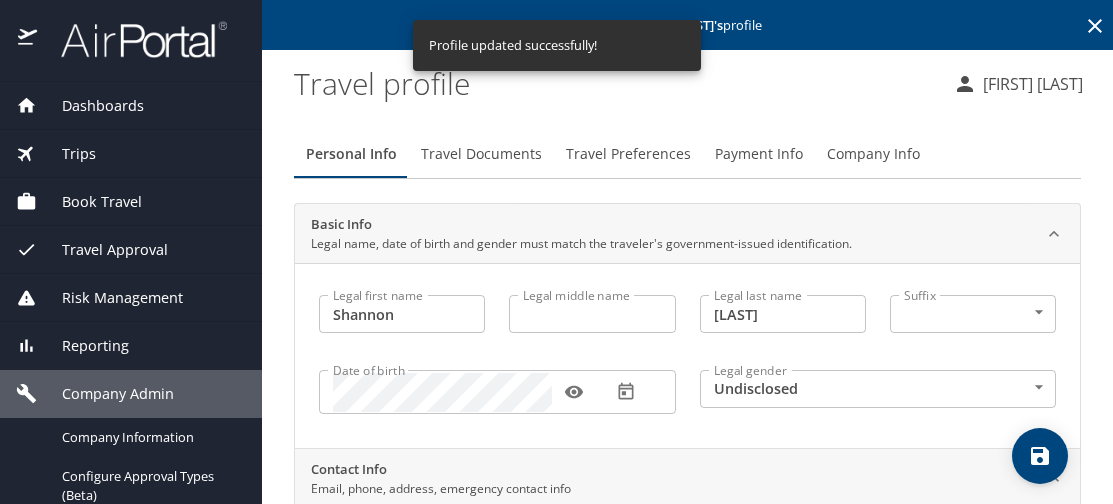 select on "US" 